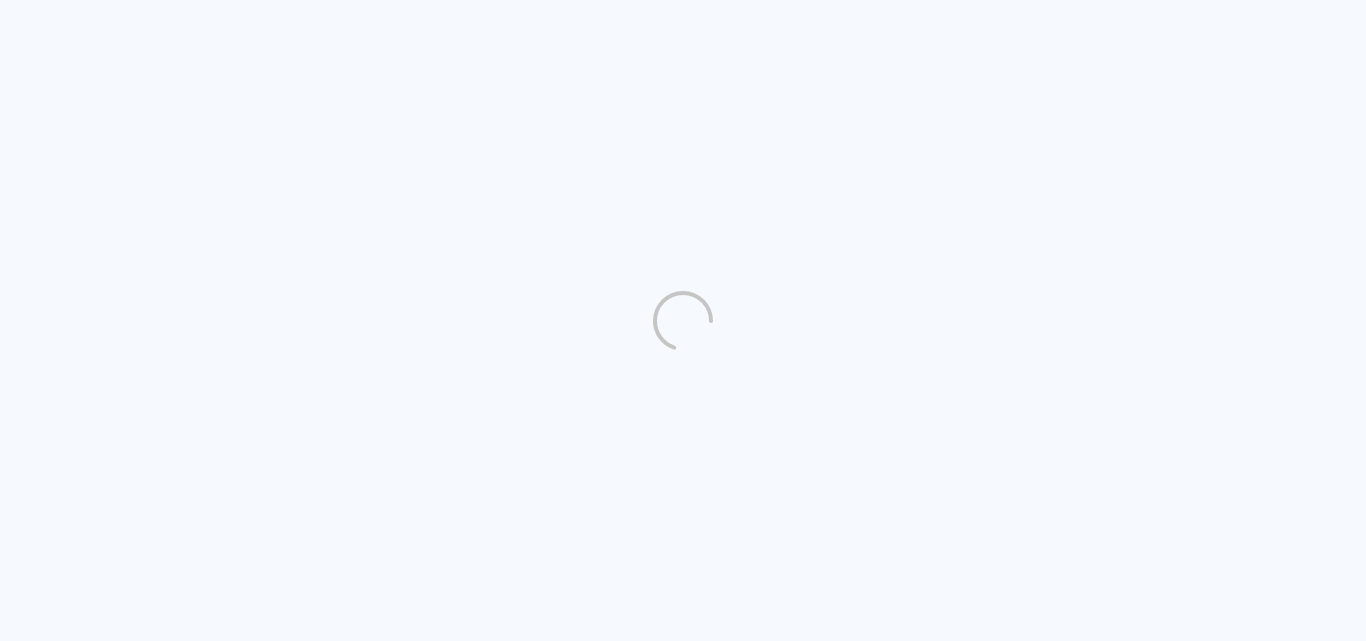 scroll, scrollTop: 0, scrollLeft: 0, axis: both 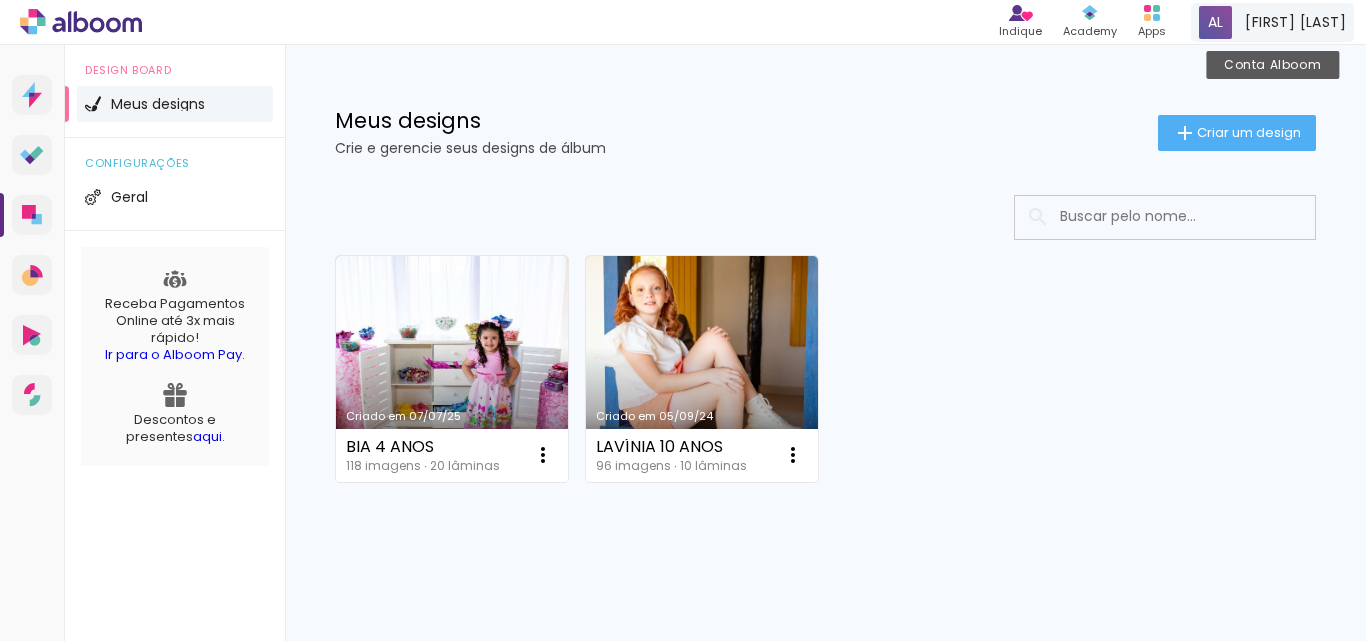 click on "[FIRST] [LAST]" at bounding box center (1295, 22) 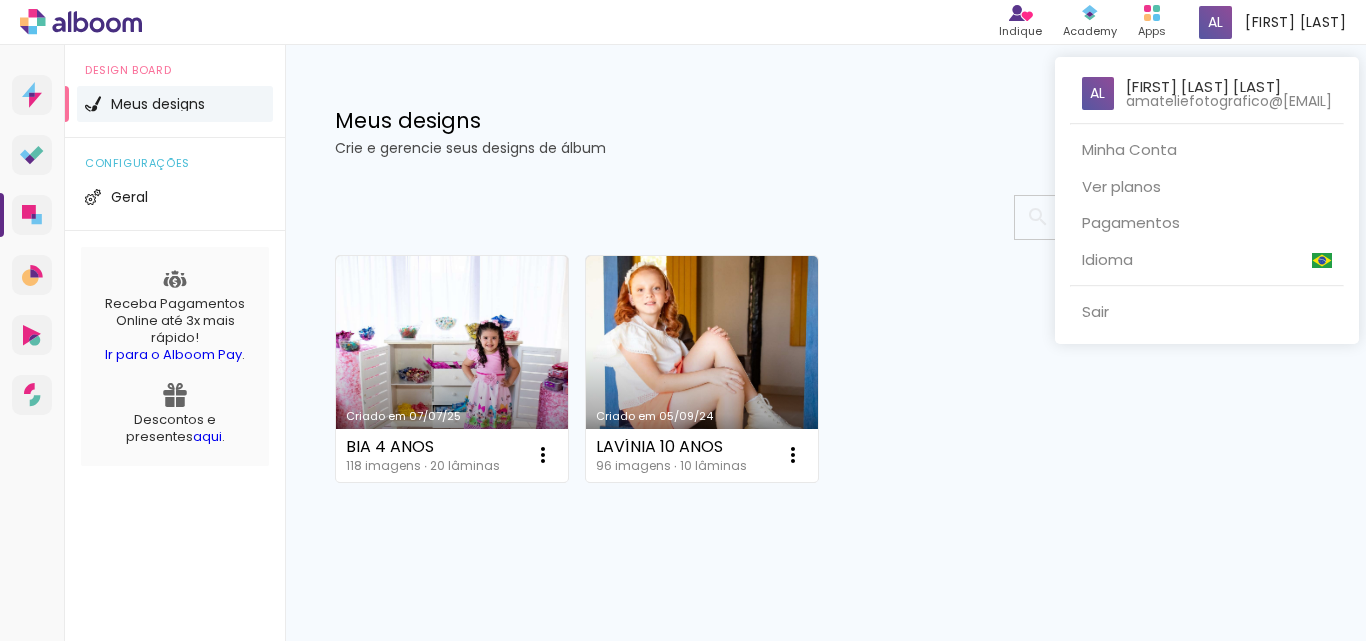 click at bounding box center (683, 320) 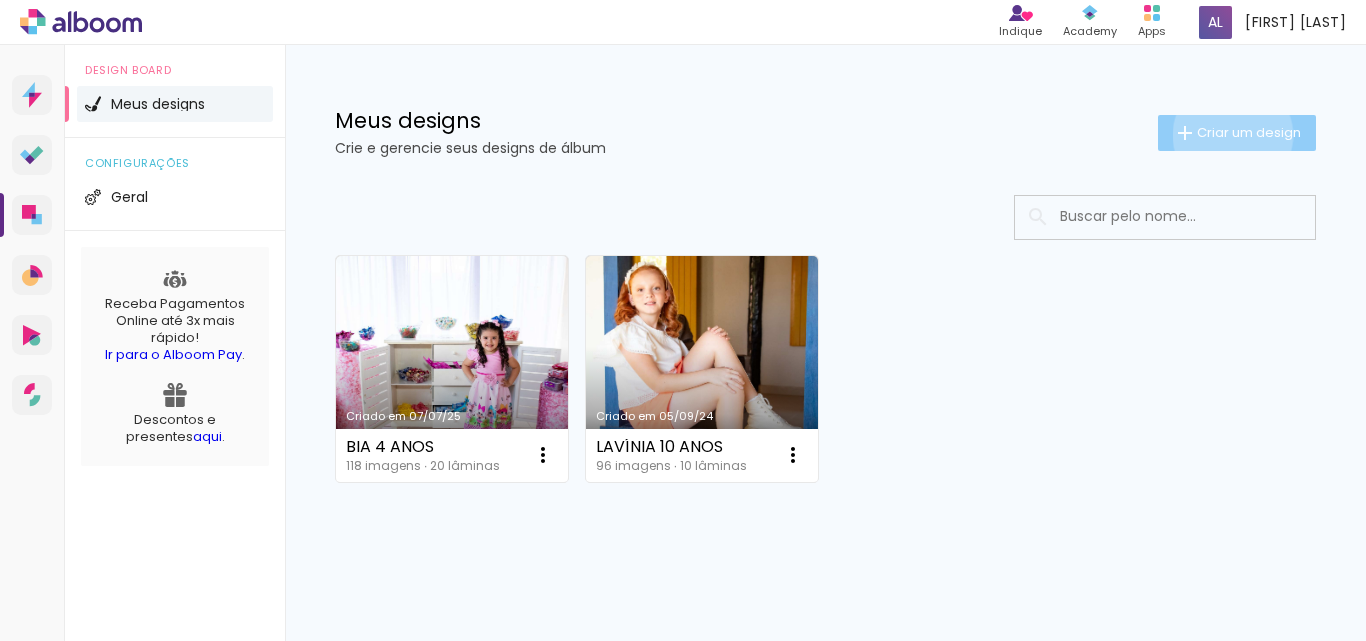 click on "Criar um design" 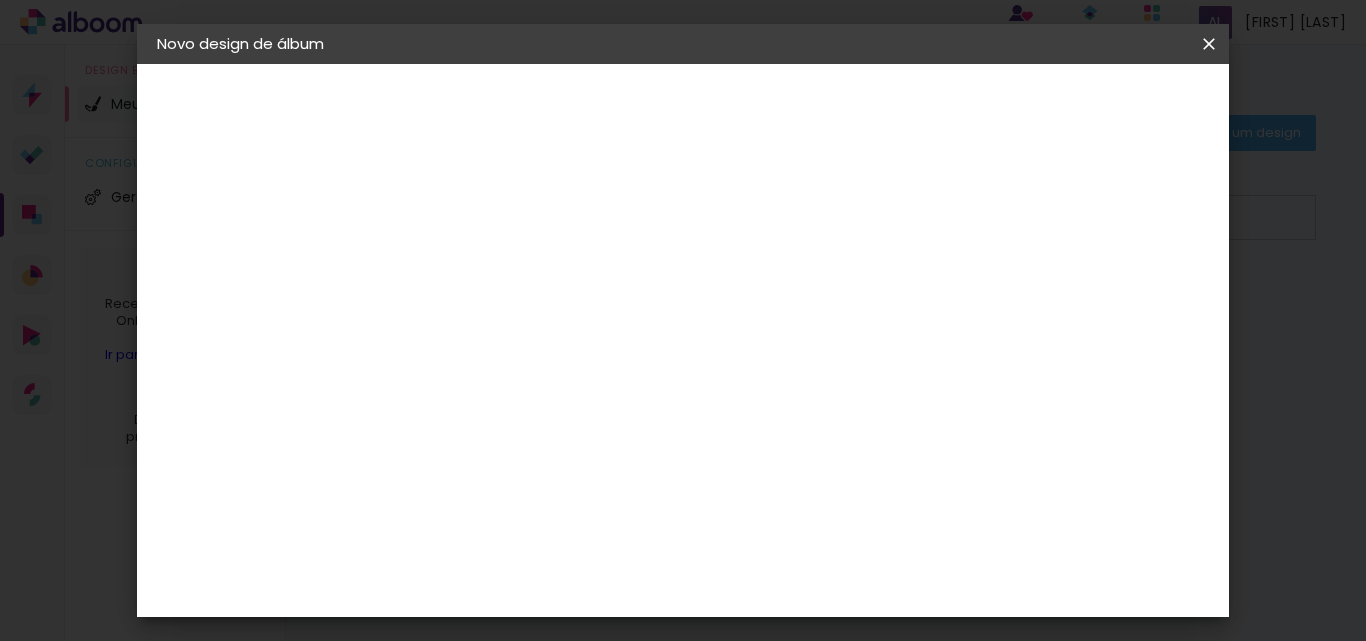 click at bounding box center [484, 268] 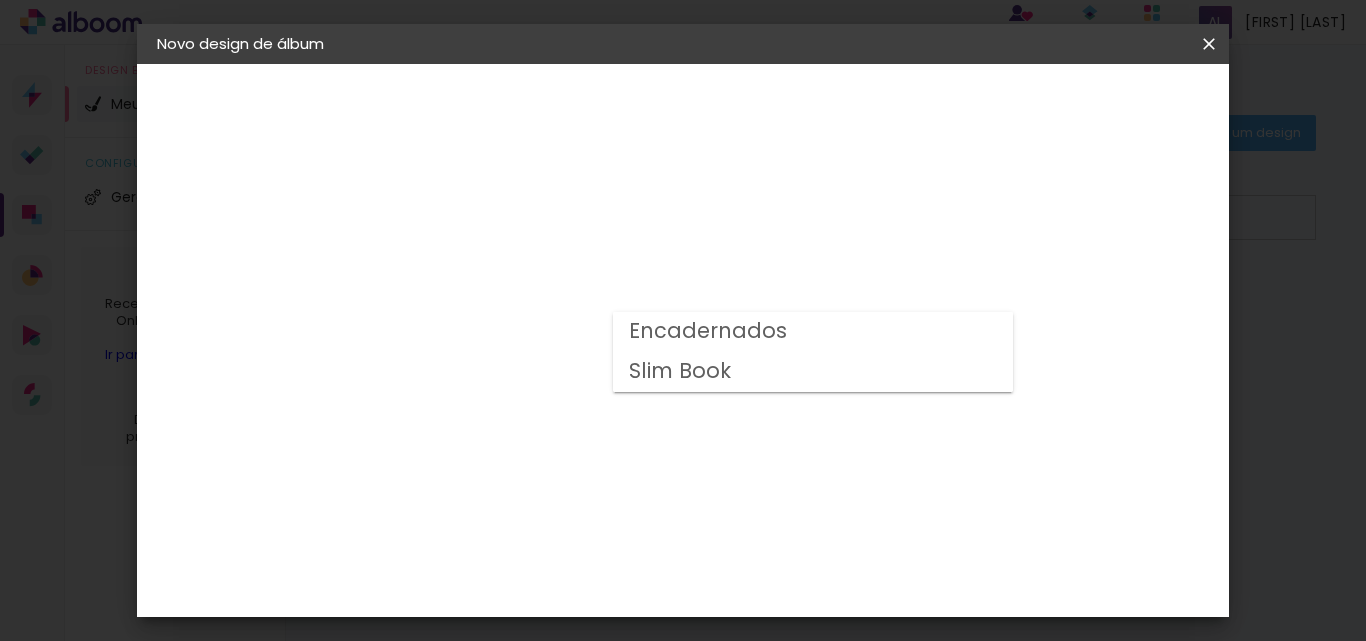 click on "Slim Book" at bounding box center (0, 0) 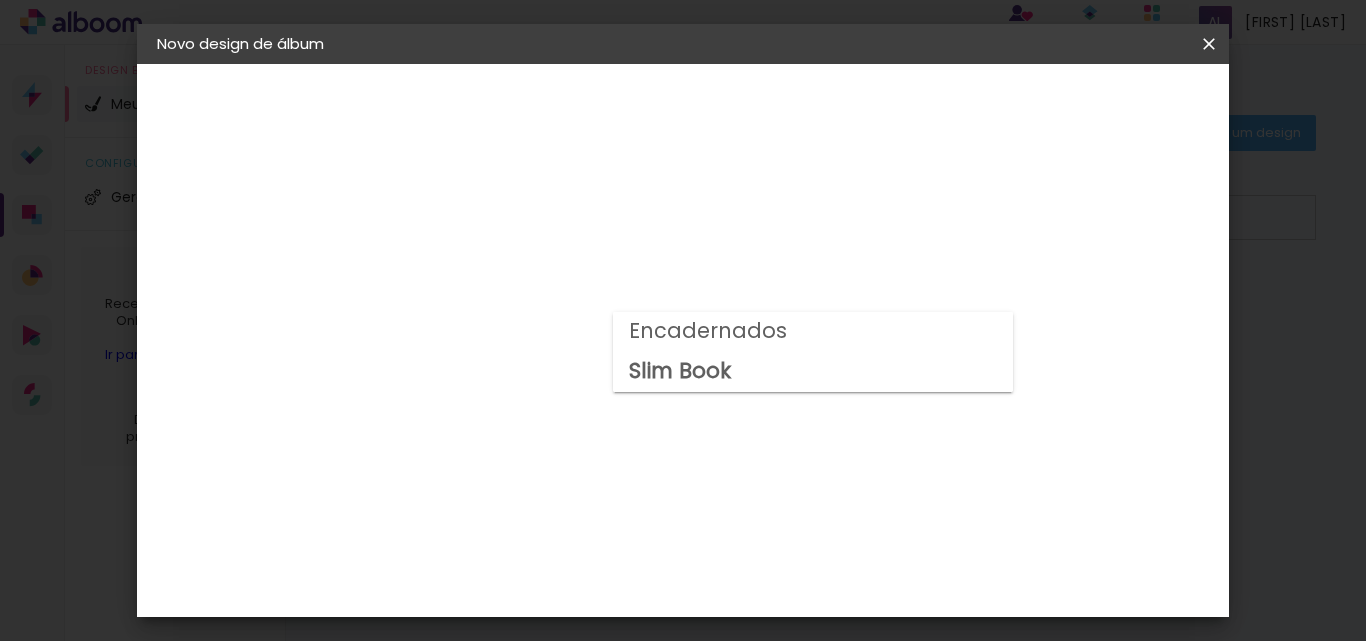 click at bounding box center (813, 342) 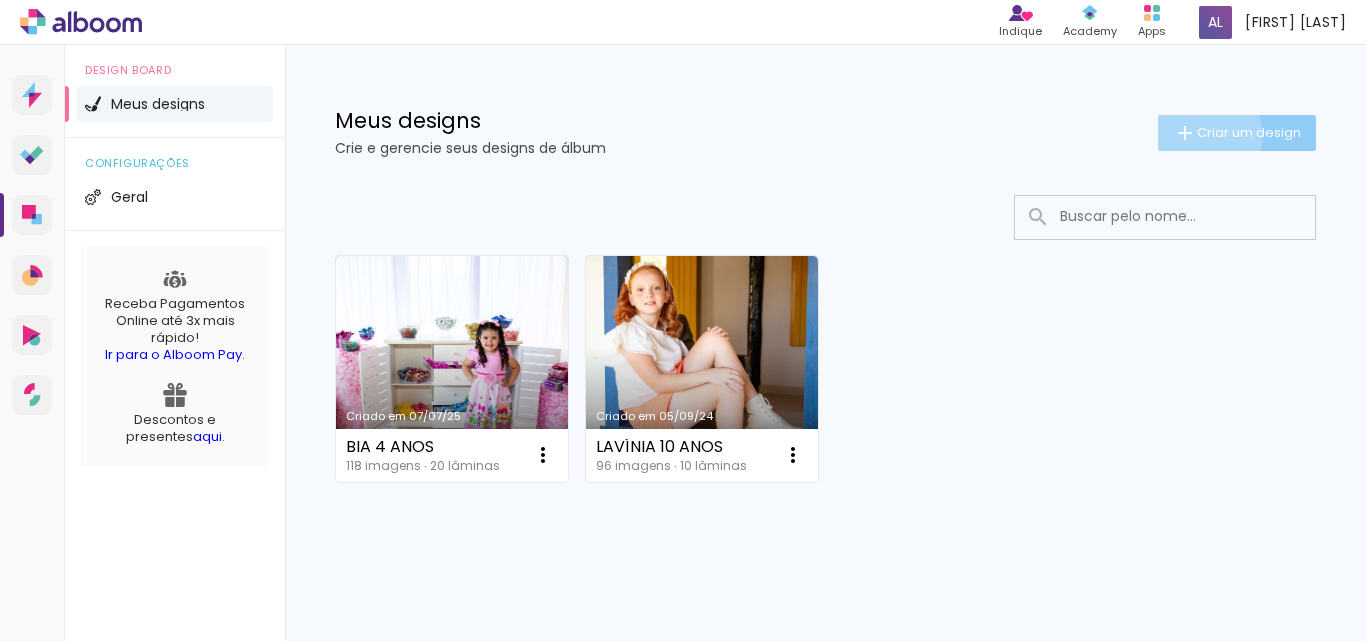 click 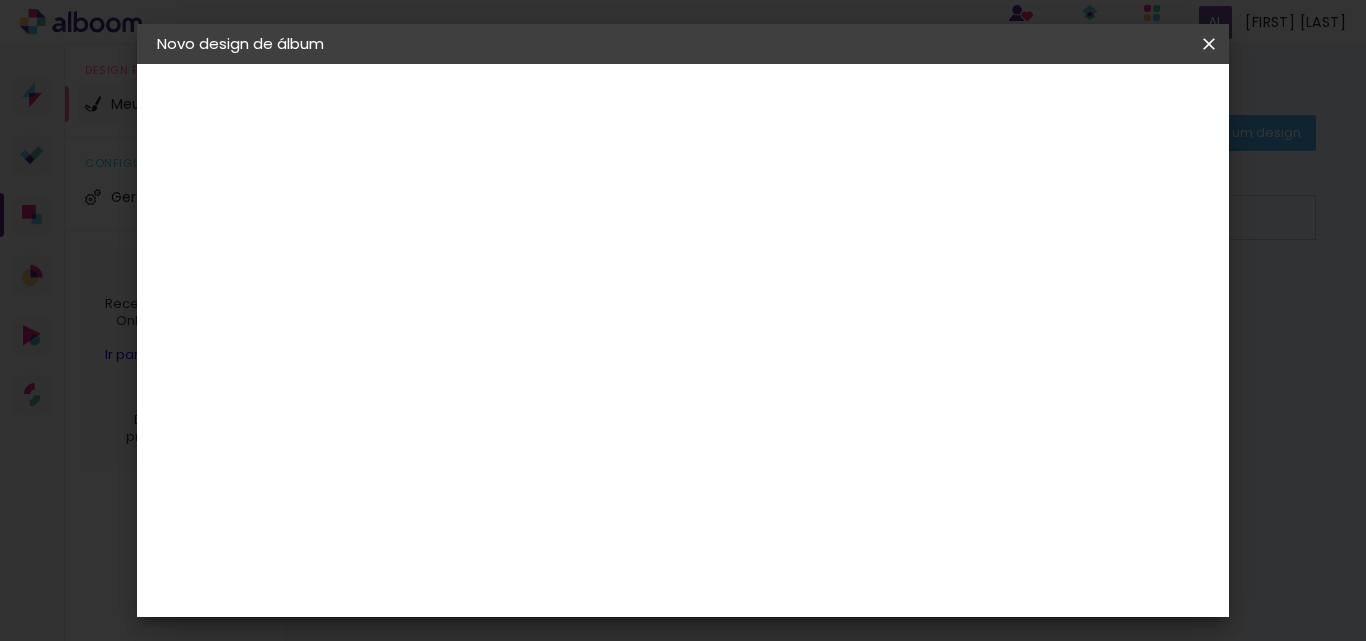 click at bounding box center (484, 268) 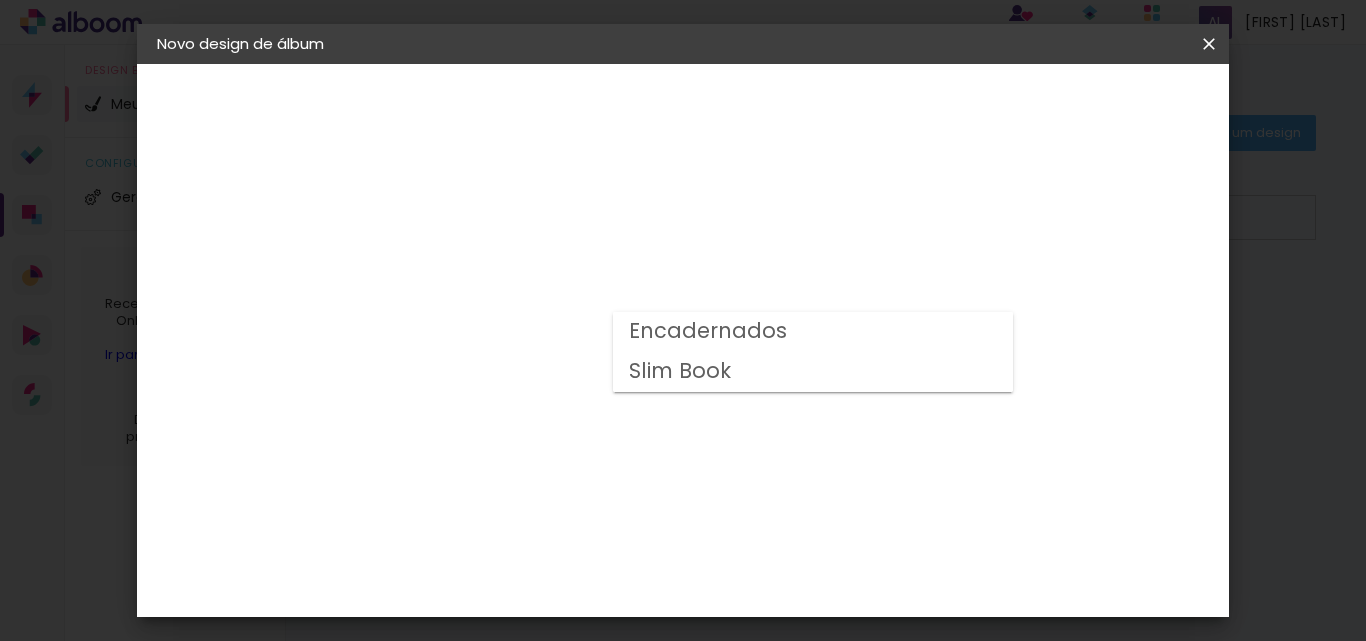 click on "Slim Book" at bounding box center (0, 0) 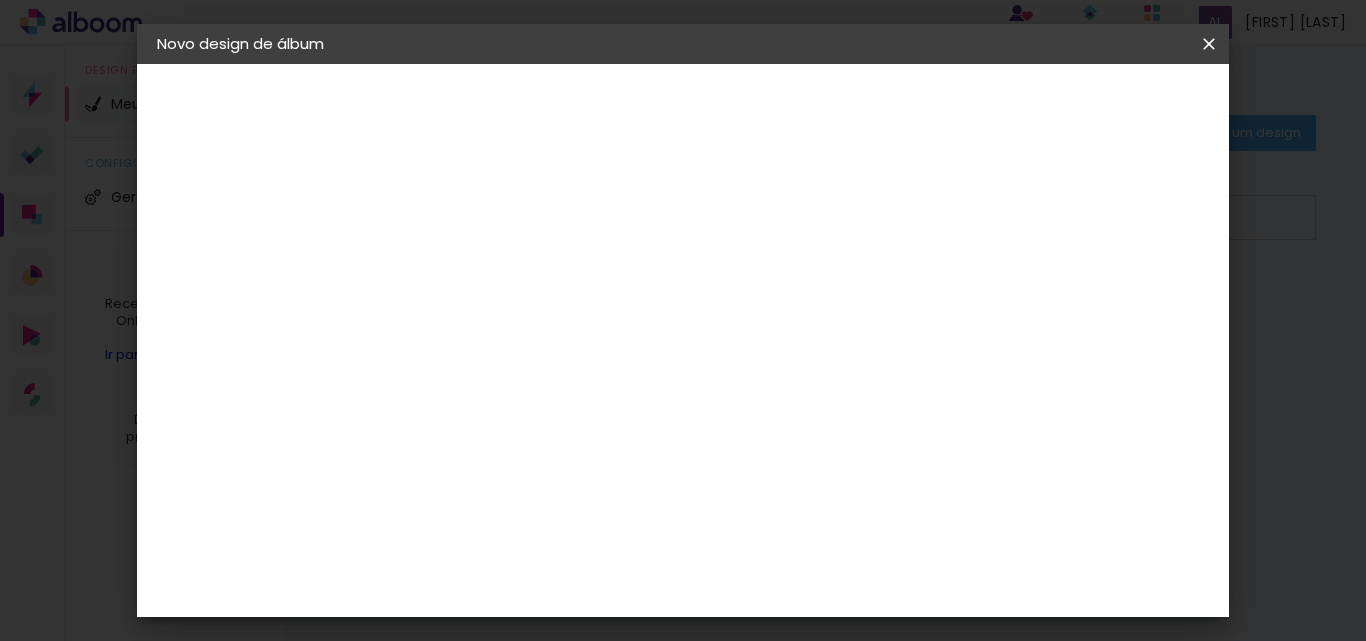 scroll, scrollTop: 500, scrollLeft: 0, axis: vertical 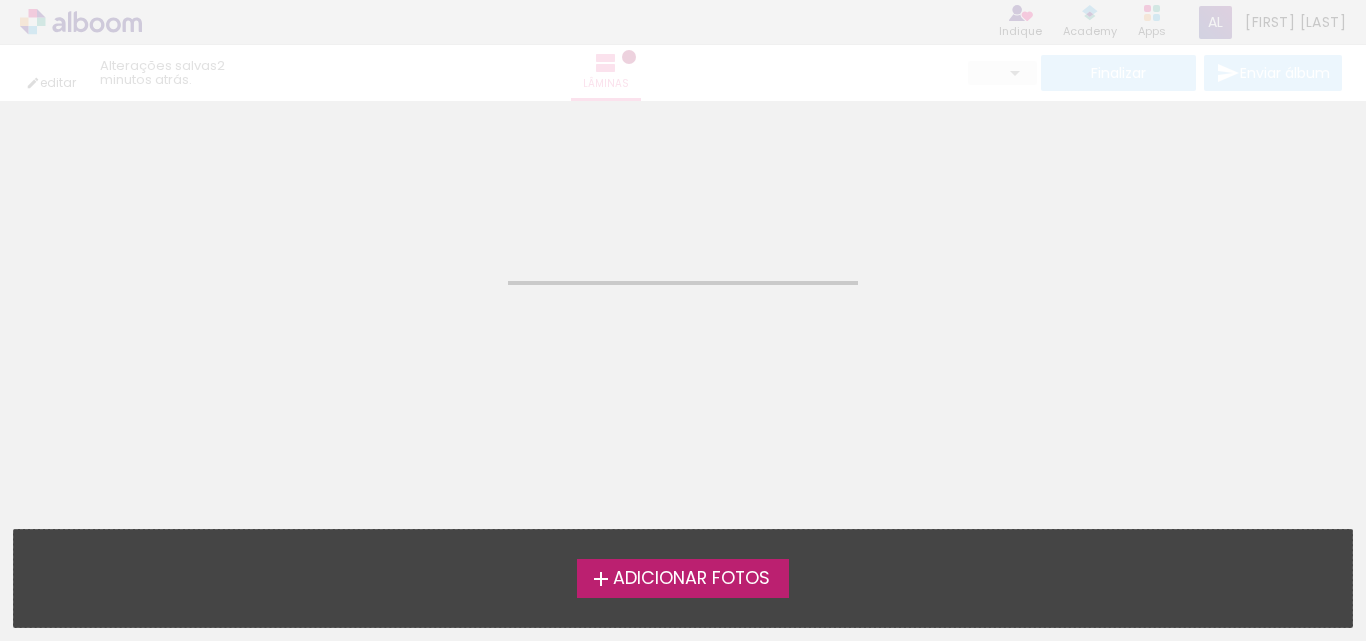 click on "Adicionar Fotos" at bounding box center [691, 579] 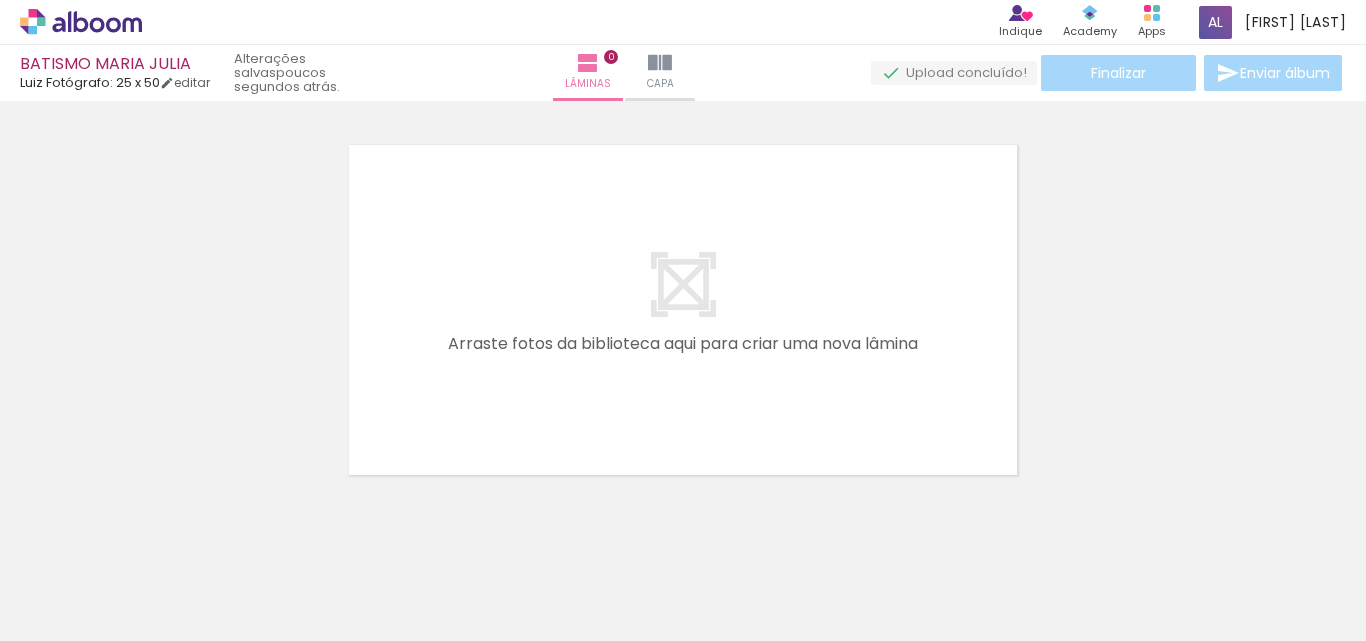 scroll, scrollTop: 26, scrollLeft: 0, axis: vertical 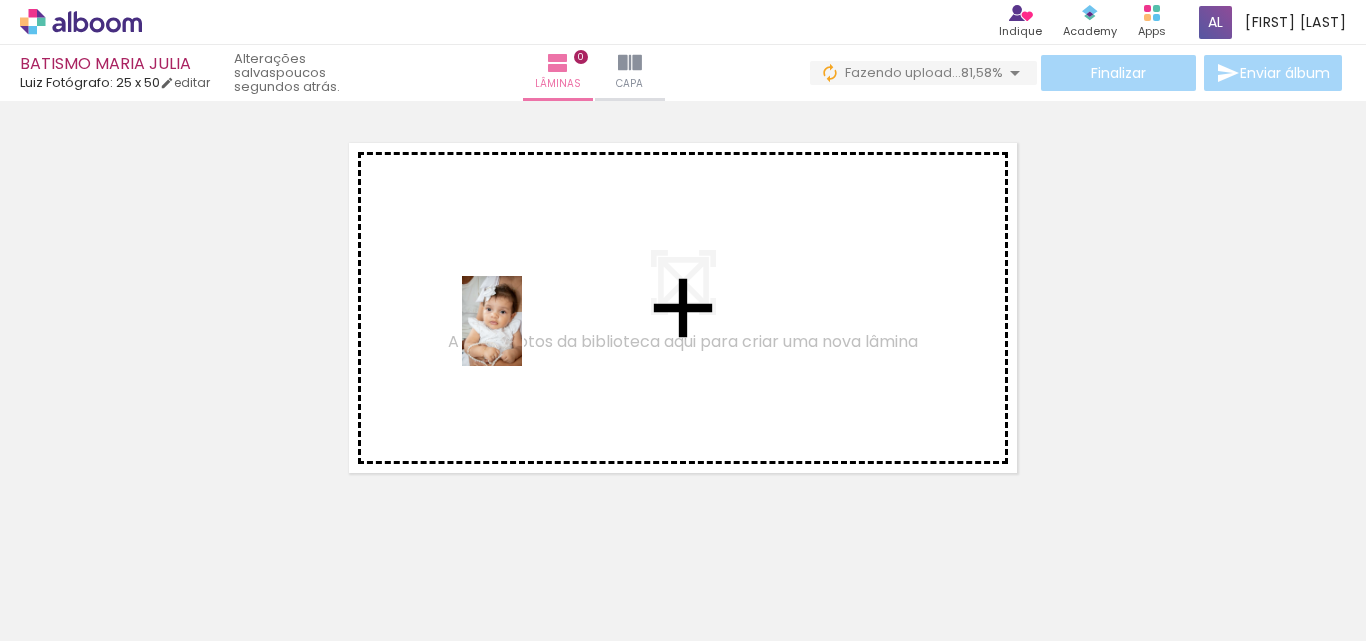 drag, startPoint x: 208, startPoint y: 573, endPoint x: 385, endPoint y: 576, distance: 177.02542 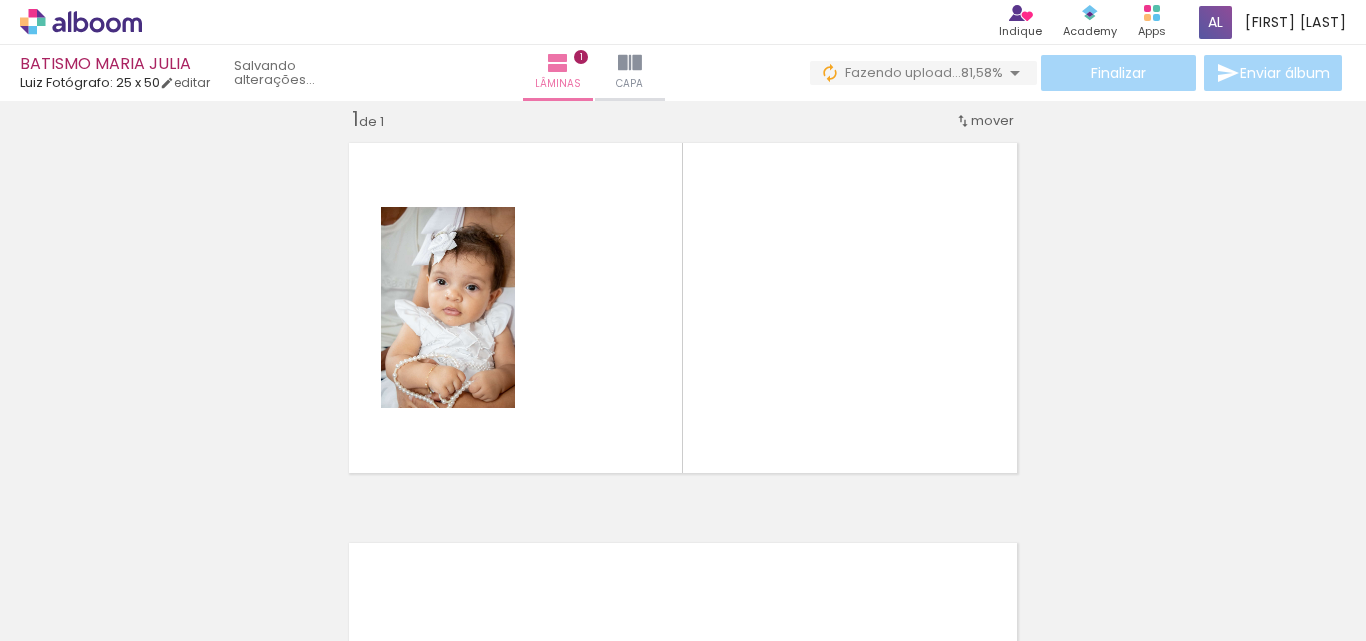 scroll, scrollTop: 26, scrollLeft: 0, axis: vertical 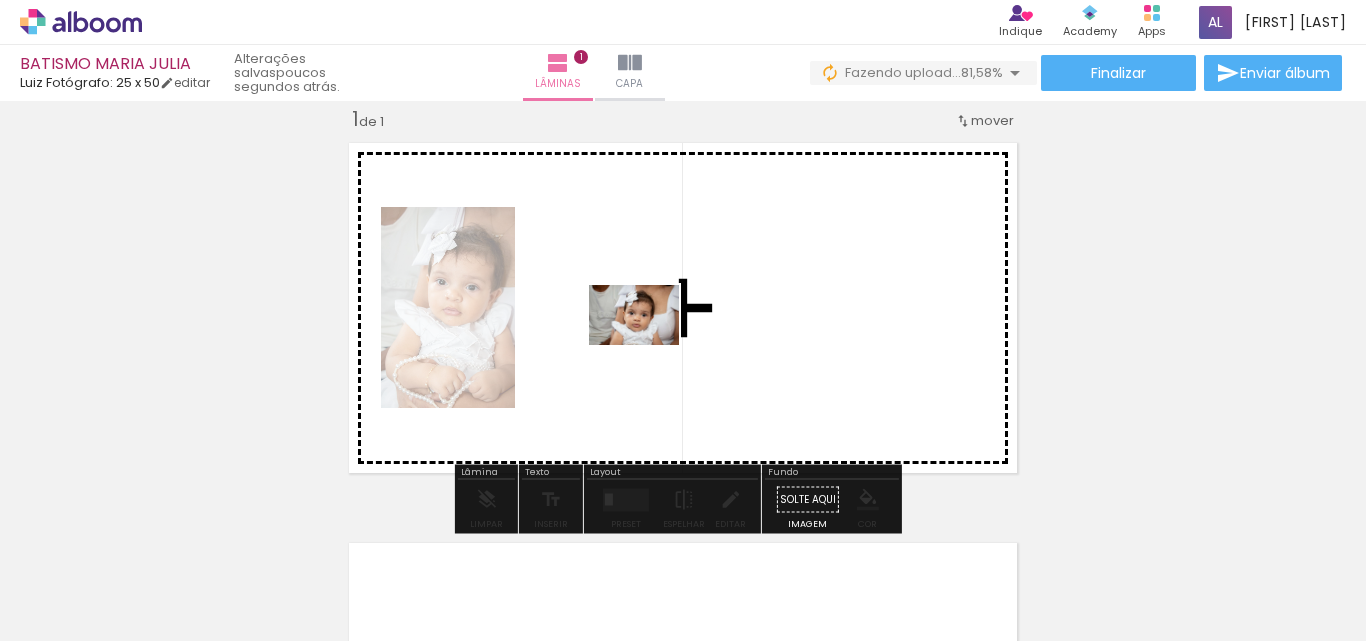drag, startPoint x: 328, startPoint y: 590, endPoint x: 649, endPoint y: 345, distance: 403.8143 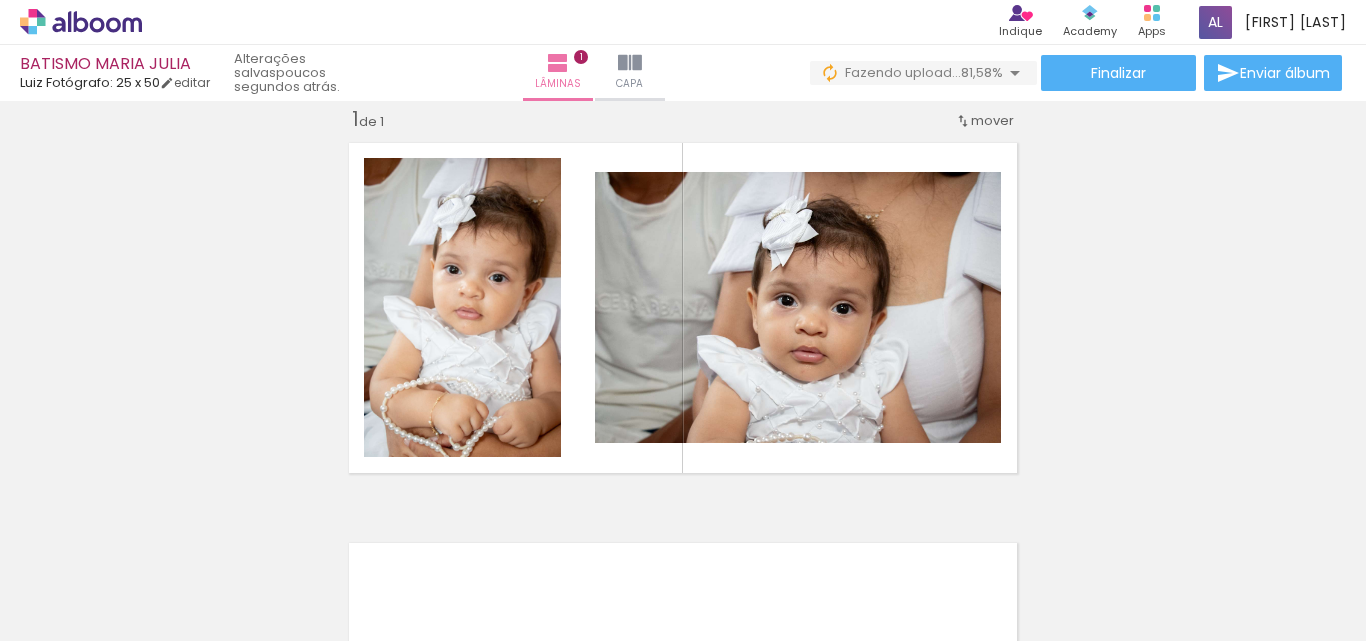 scroll, scrollTop: 0, scrollLeft: 2187, axis: horizontal 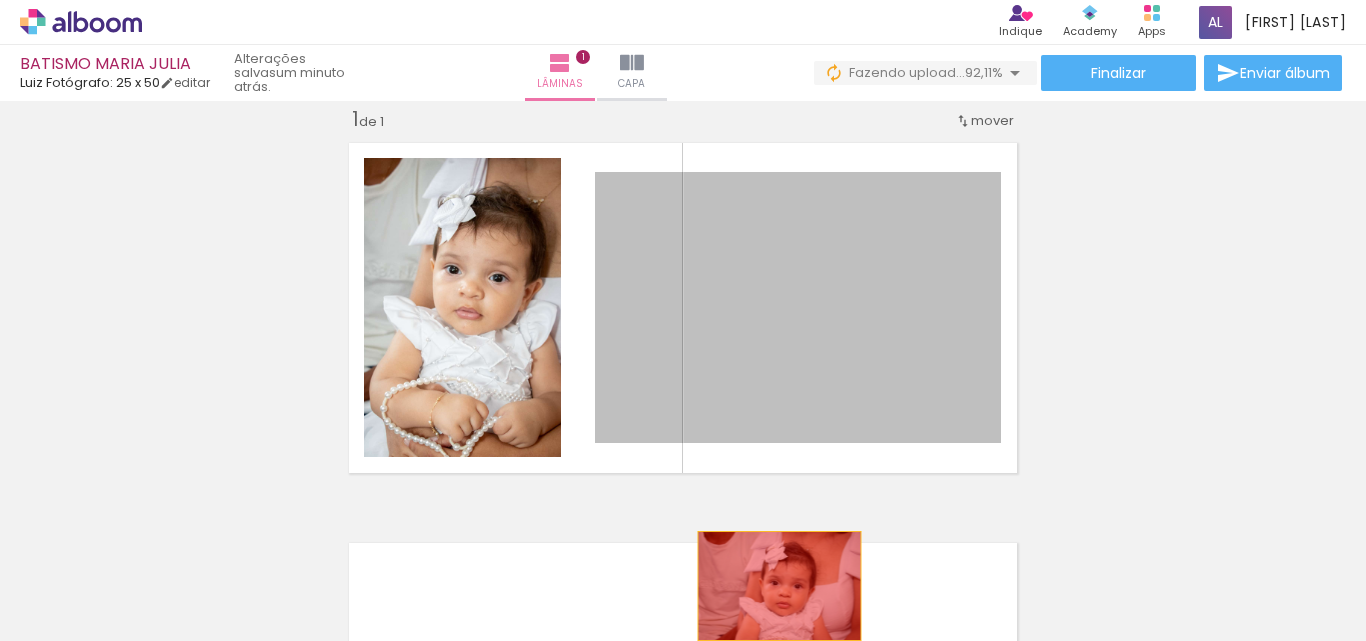drag, startPoint x: 827, startPoint y: 374, endPoint x: 763, endPoint y: 579, distance: 214.75801 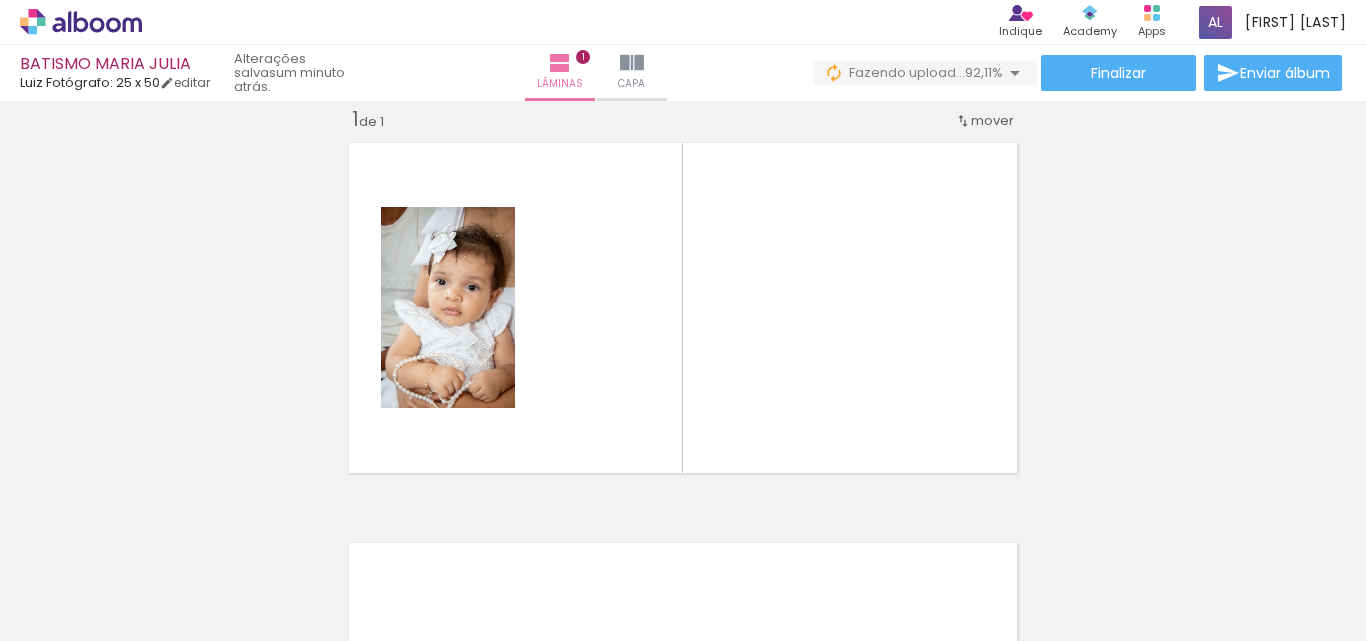 scroll, scrollTop: 0, scrollLeft: 2408, axis: horizontal 